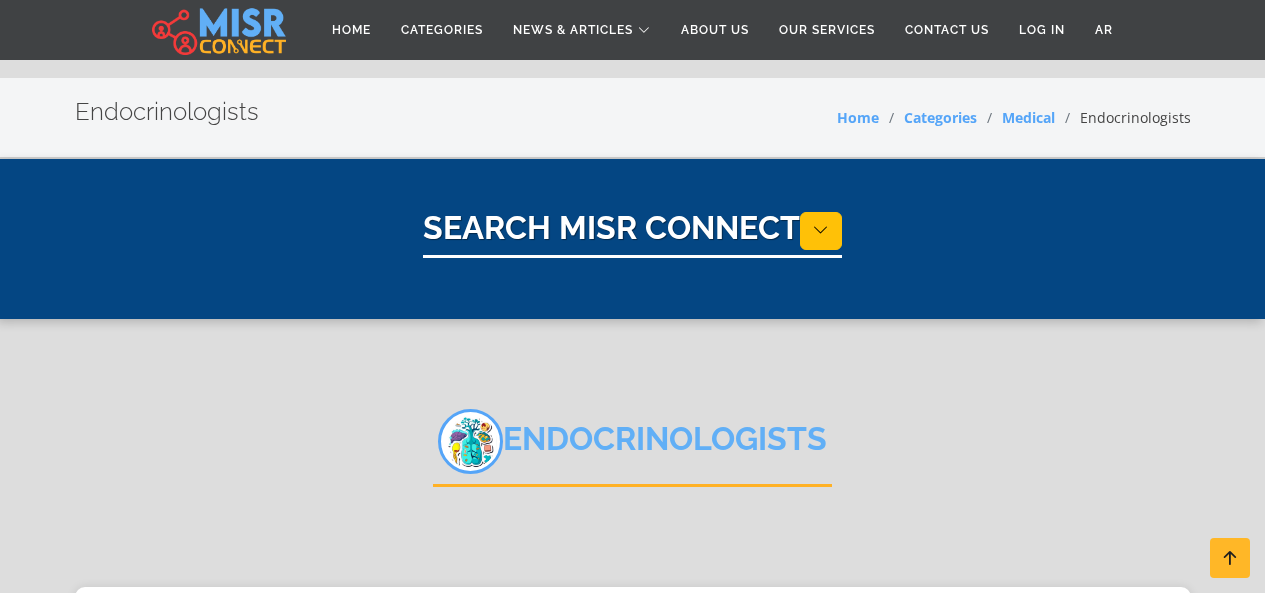 select on "*****" 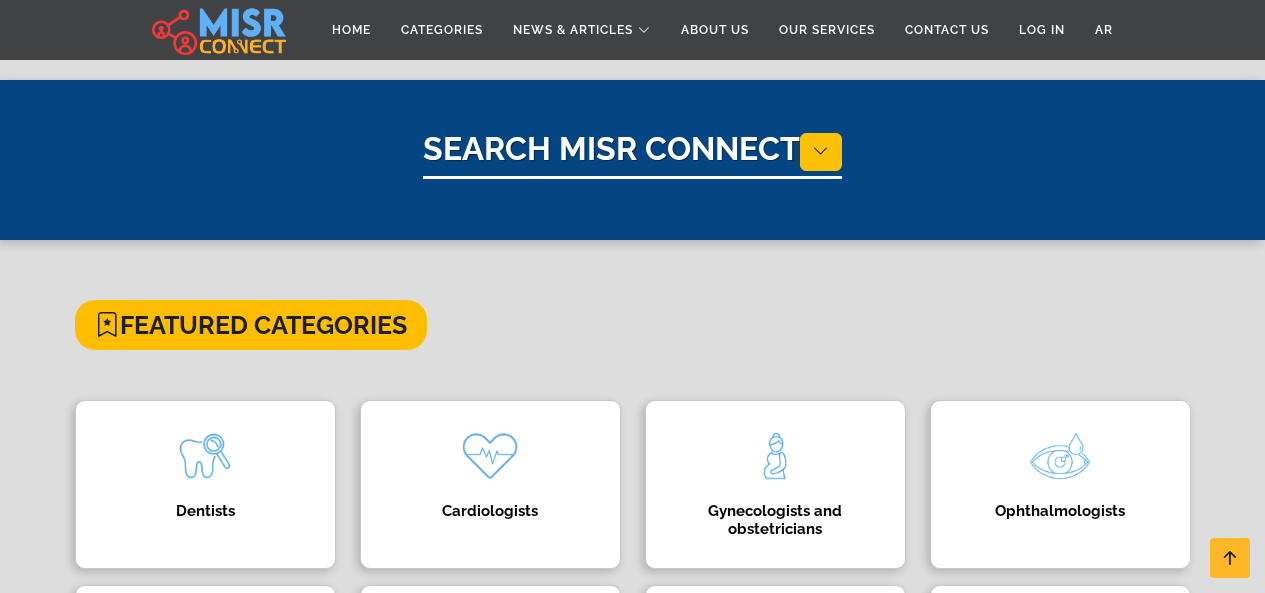 scroll, scrollTop: 746, scrollLeft: 0, axis: vertical 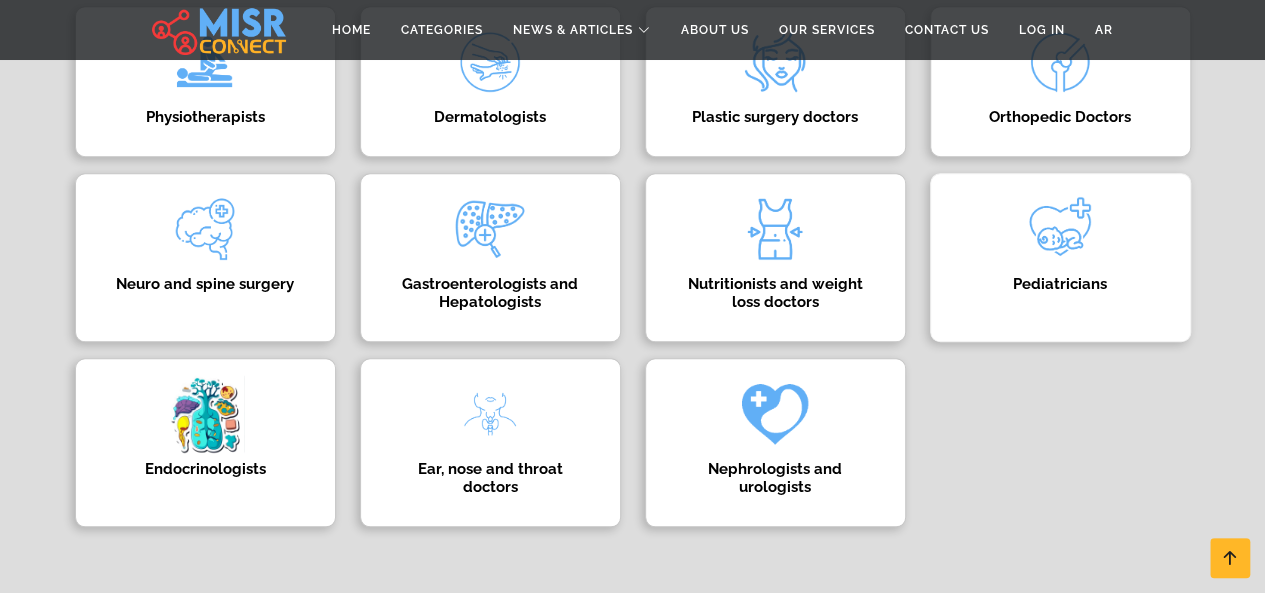 click at bounding box center [1060, 229] 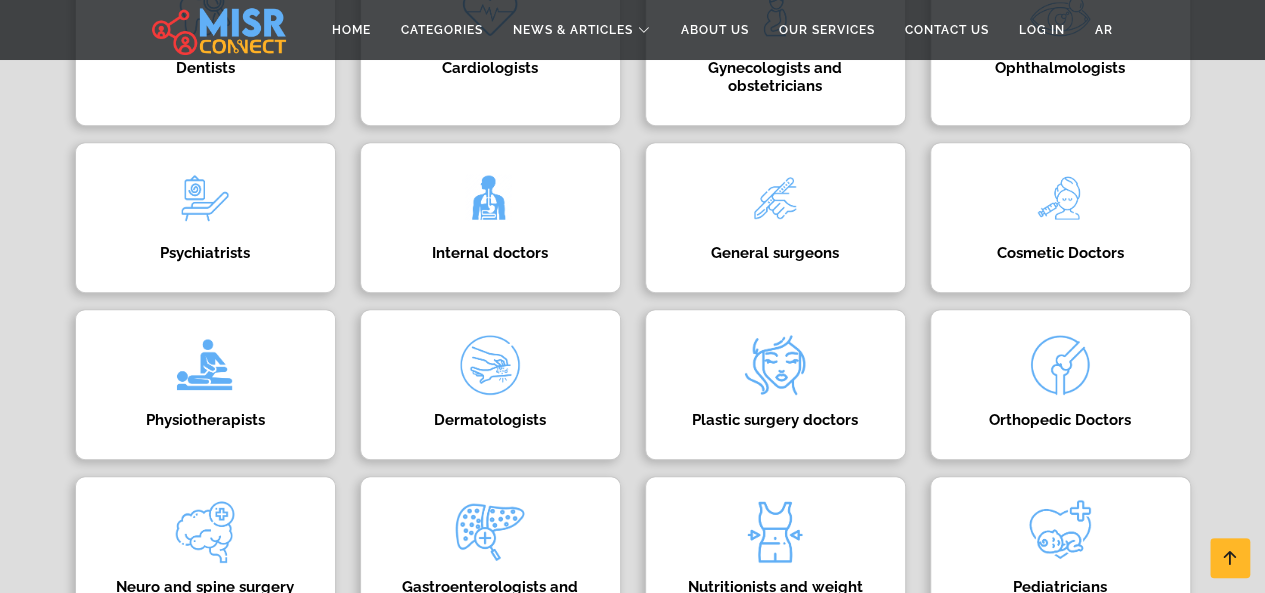 scroll, scrollTop: 426, scrollLeft: 0, axis: vertical 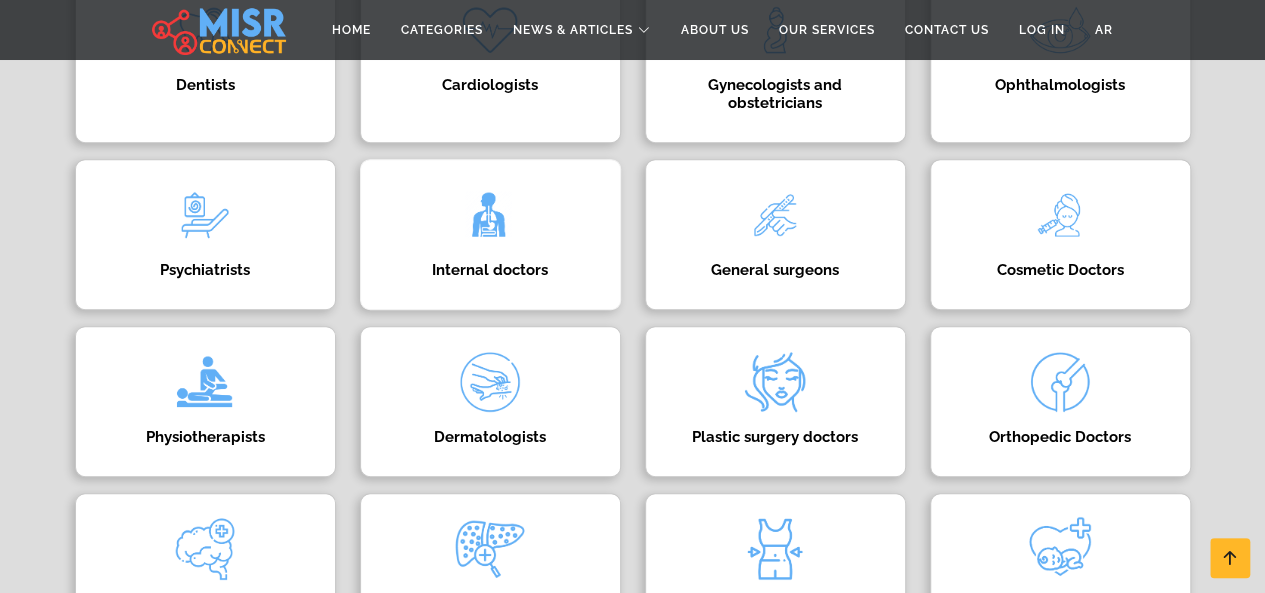 click on "Internal doctors
Directory of internal medicine doctors" at bounding box center (490, 234) 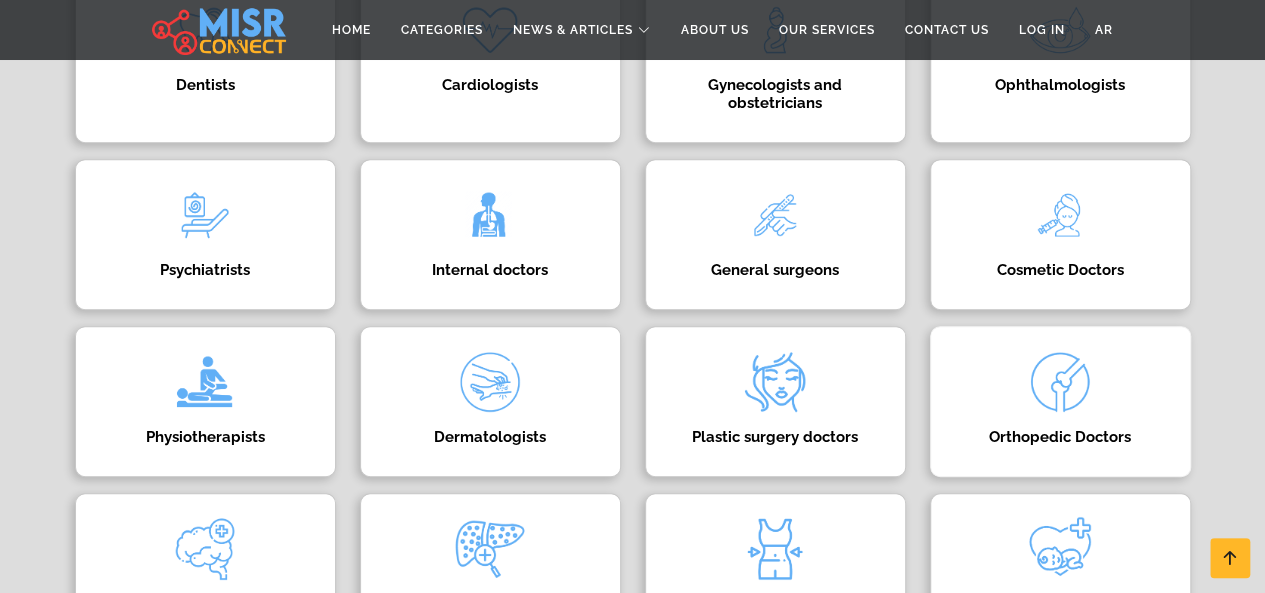 click at bounding box center [1060, 382] 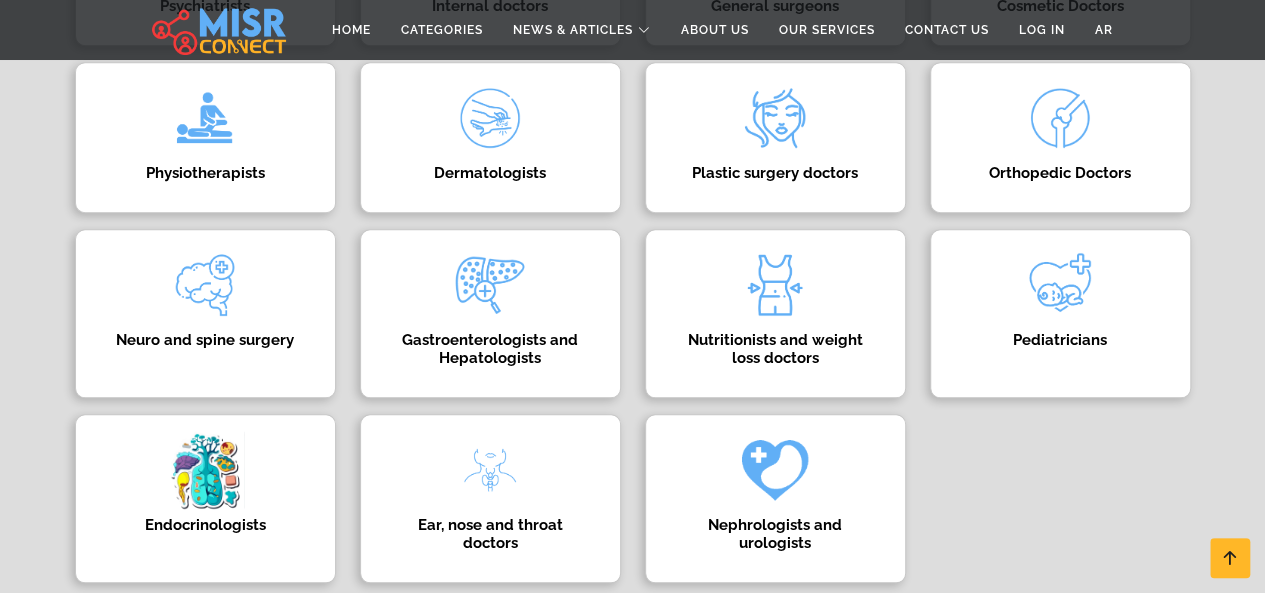 scroll, scrollTop: 755, scrollLeft: 0, axis: vertical 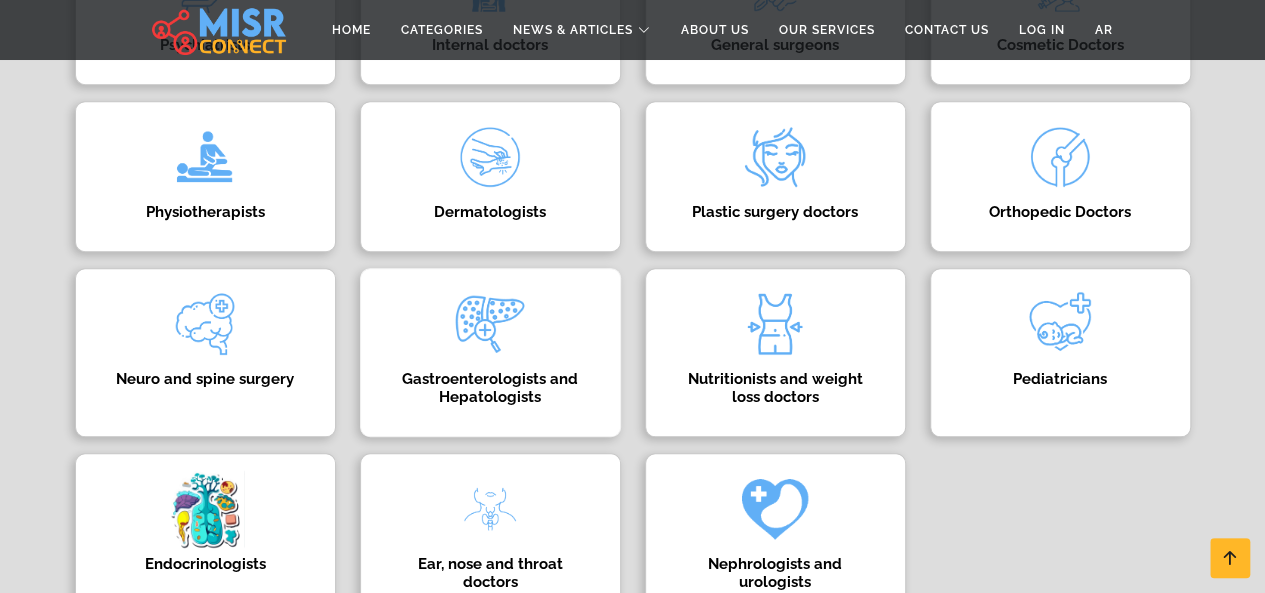 click on "Gastroenterologists and Hepatologists
Gastroenterology and Hepatology Doctors Directory" at bounding box center [490, 352] 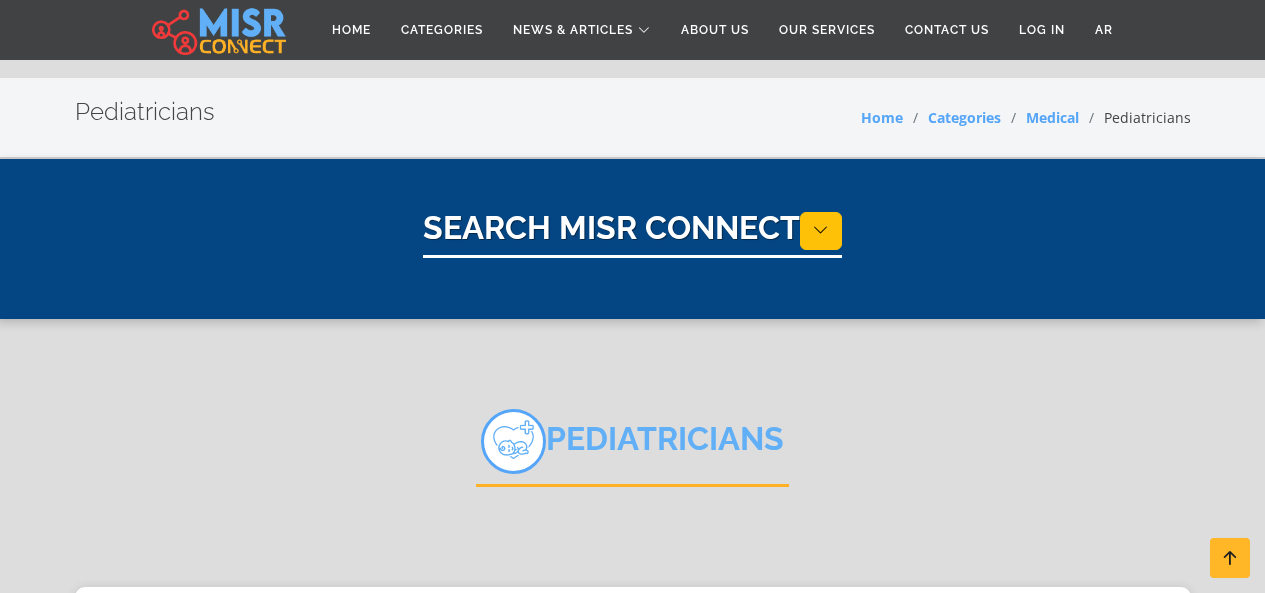select on "*****" 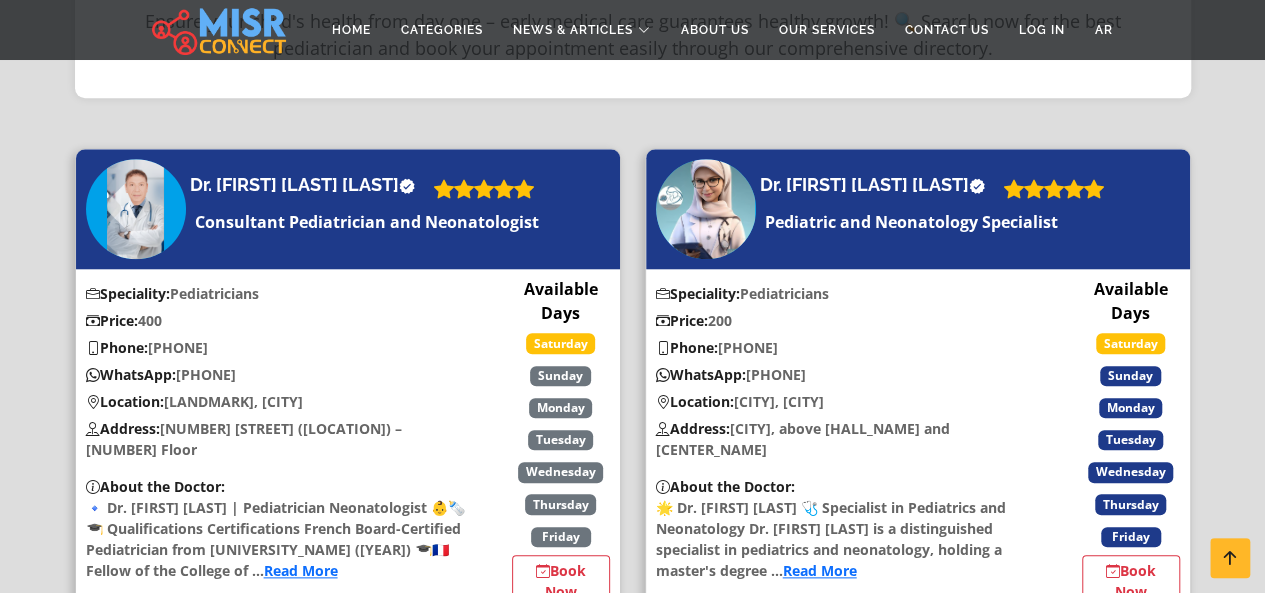 scroll, scrollTop: 853, scrollLeft: 0, axis: vertical 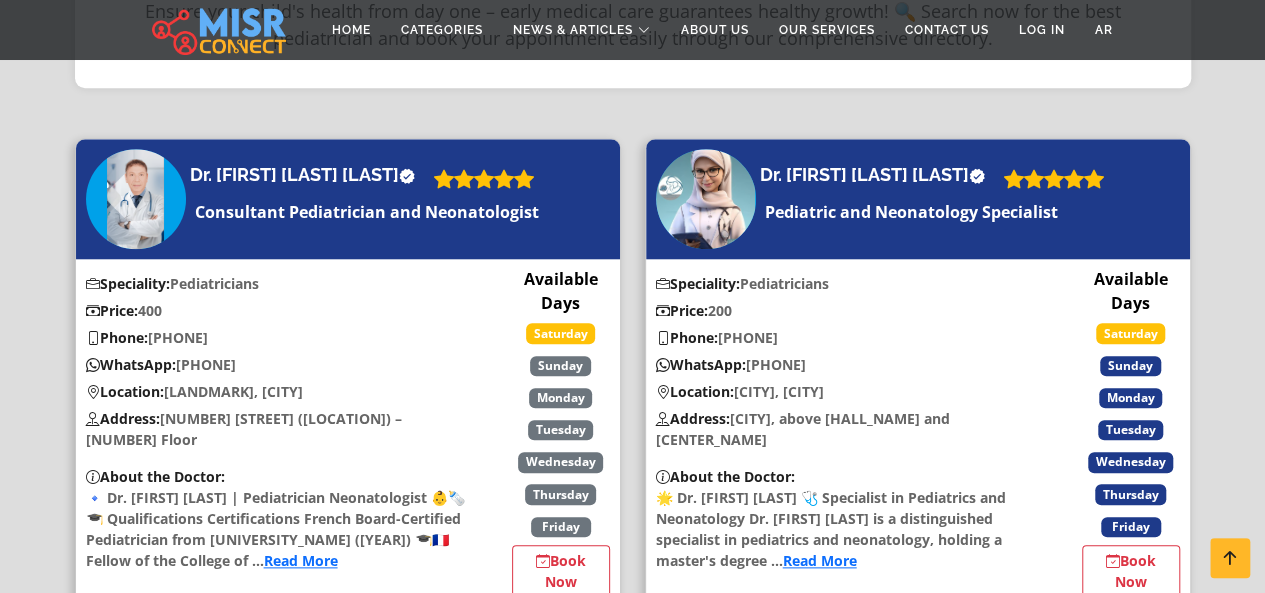 click on "**********" at bounding box center (632, 3193) 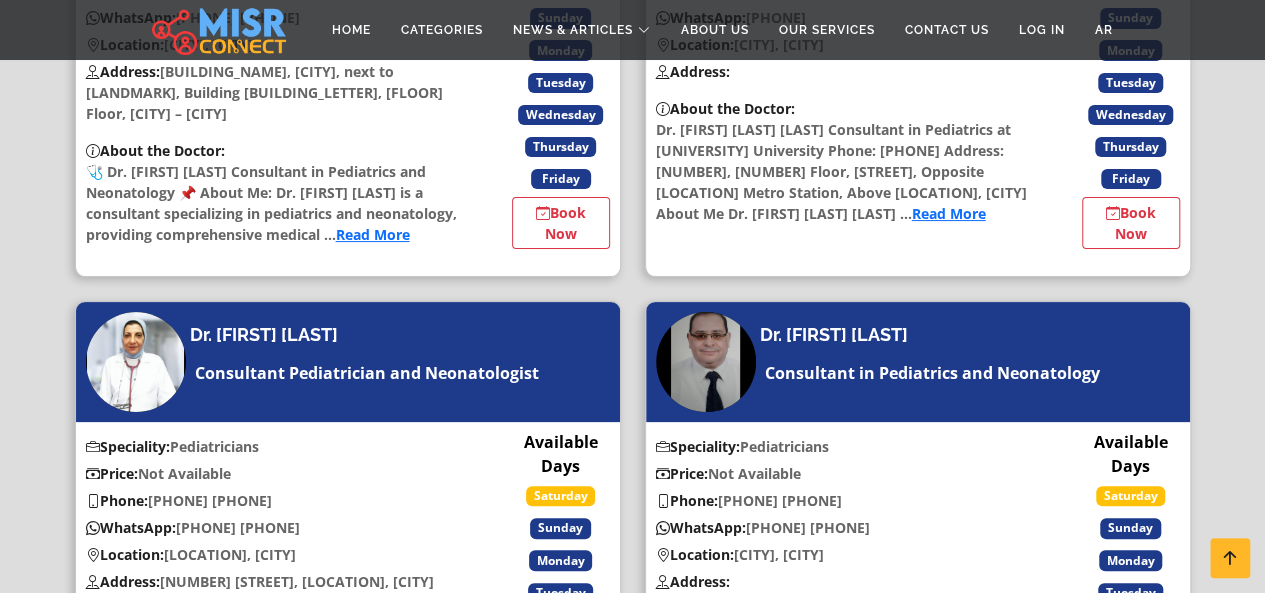 scroll, scrollTop: 4060, scrollLeft: 0, axis: vertical 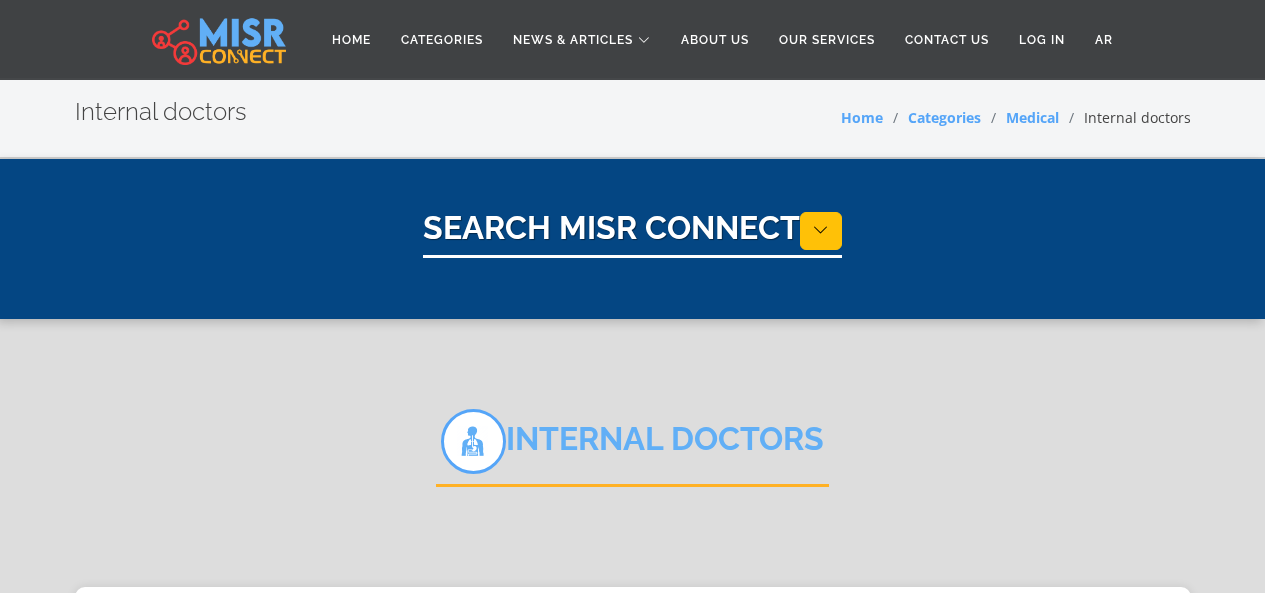 select on "*****" 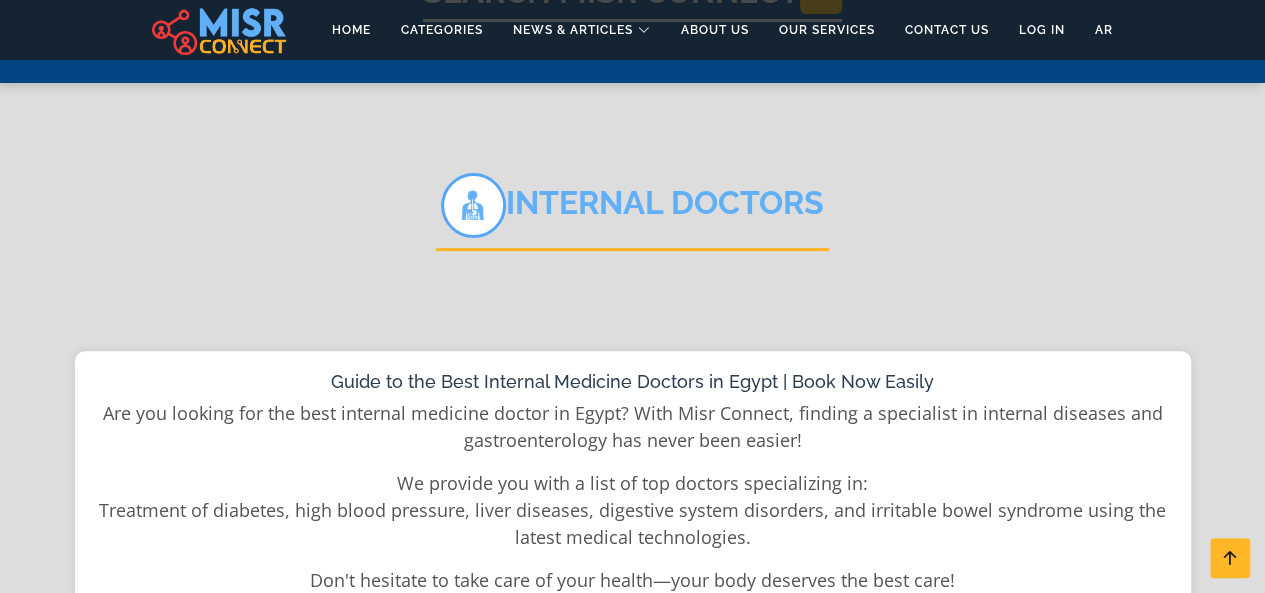 scroll, scrollTop: 213, scrollLeft: 0, axis: vertical 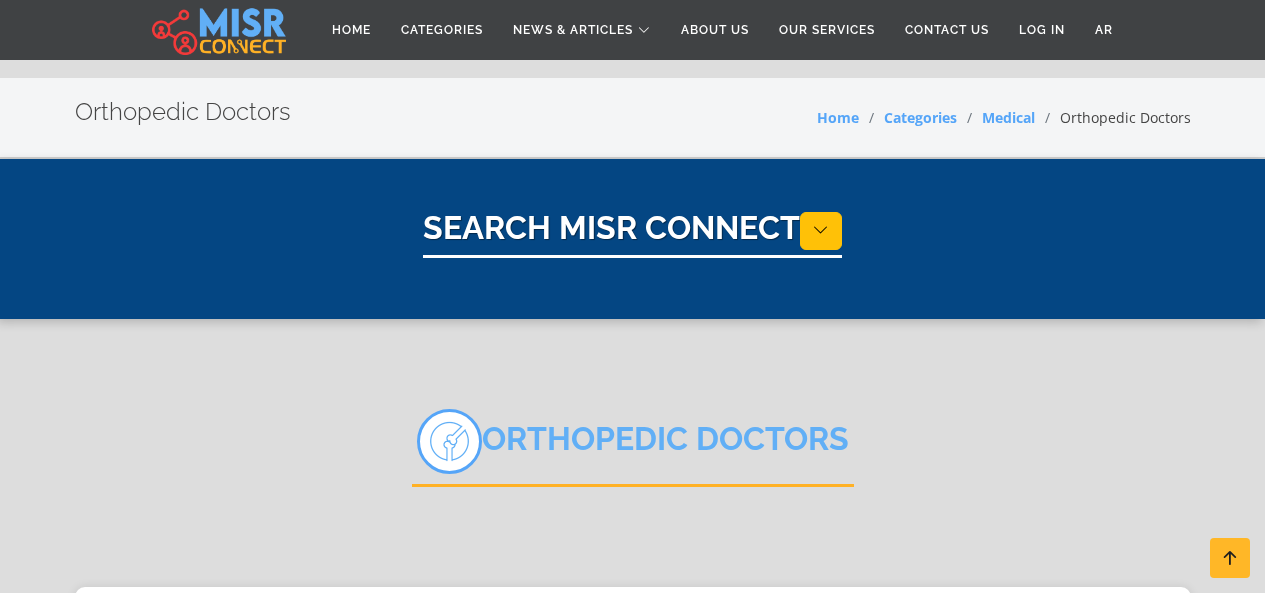 select on "*****" 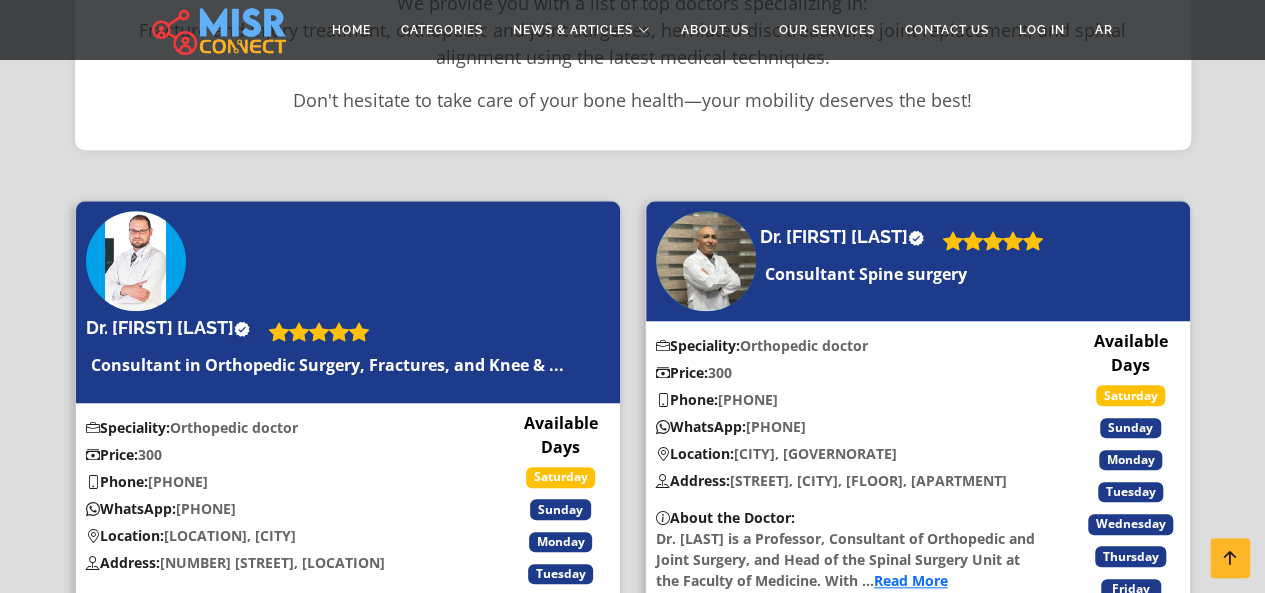 scroll, scrollTop: 590, scrollLeft: 0, axis: vertical 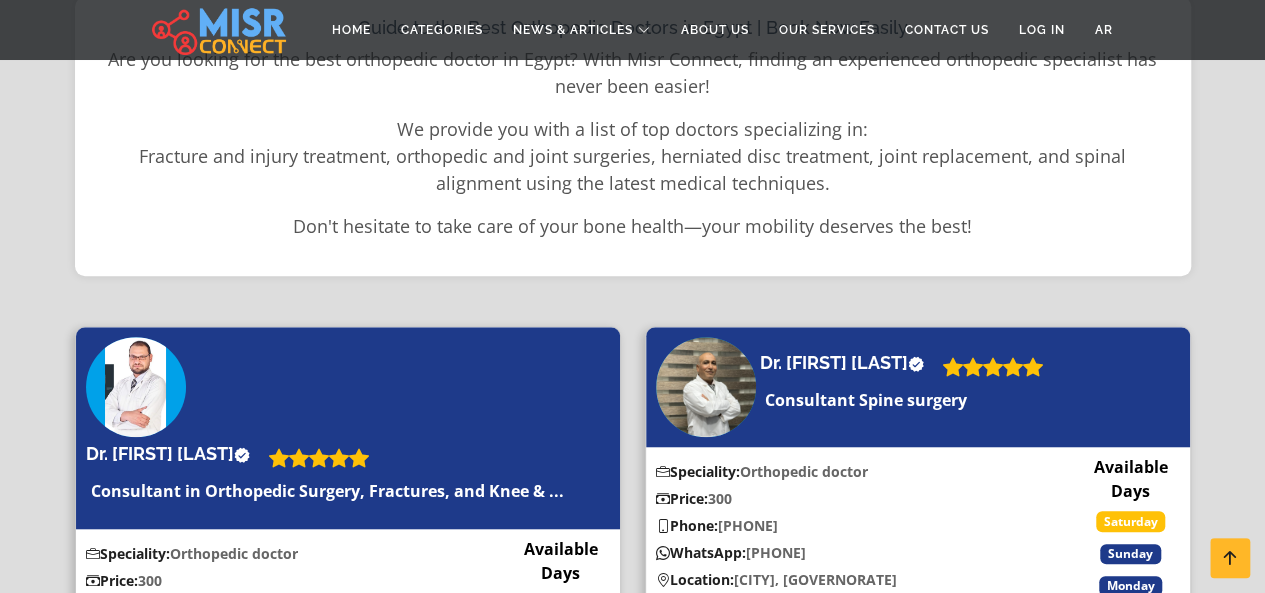 click on "**********" at bounding box center [632, 3984] 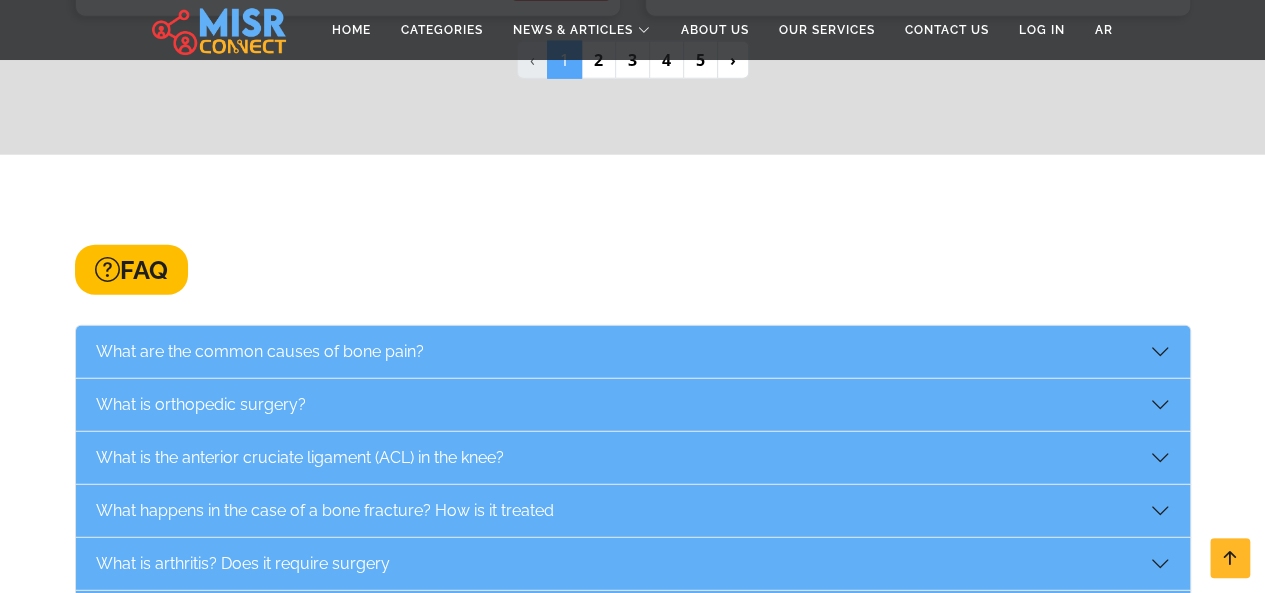 scroll, scrollTop: 6427, scrollLeft: 0, axis: vertical 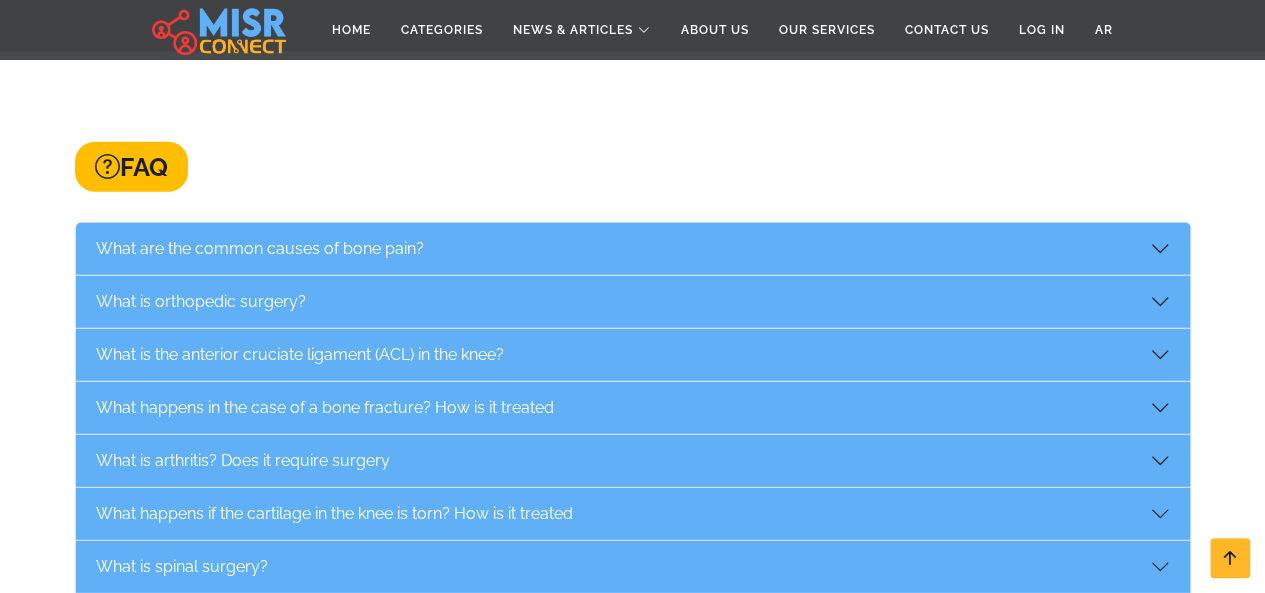 click on "3" at bounding box center [632, -43] 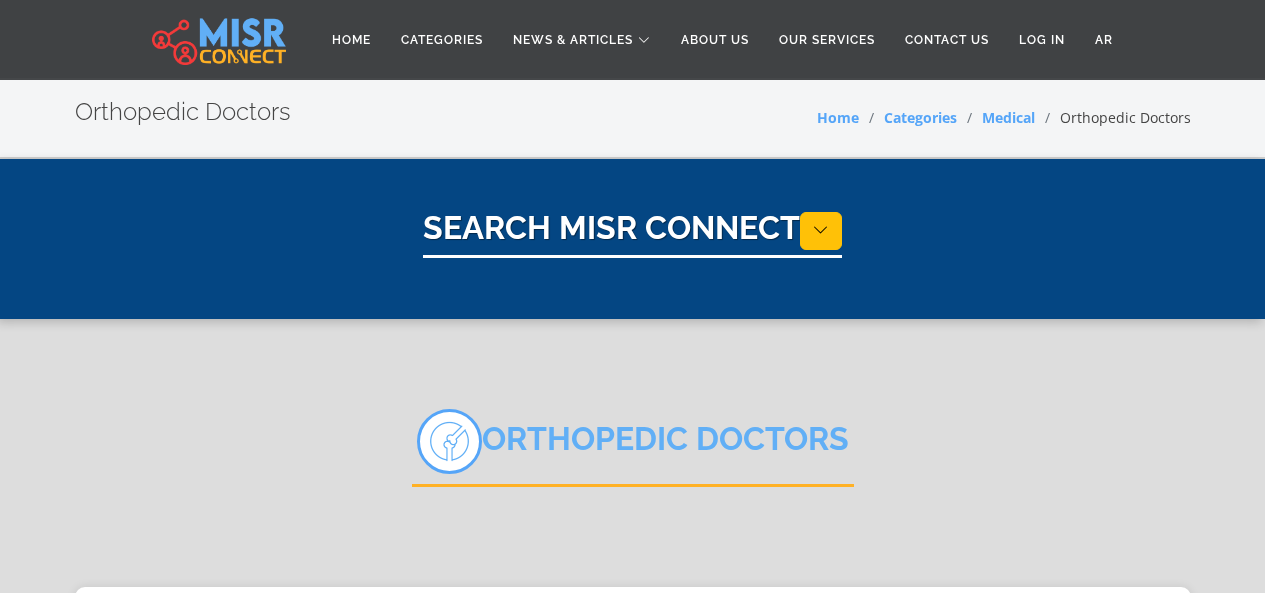 select on "*****" 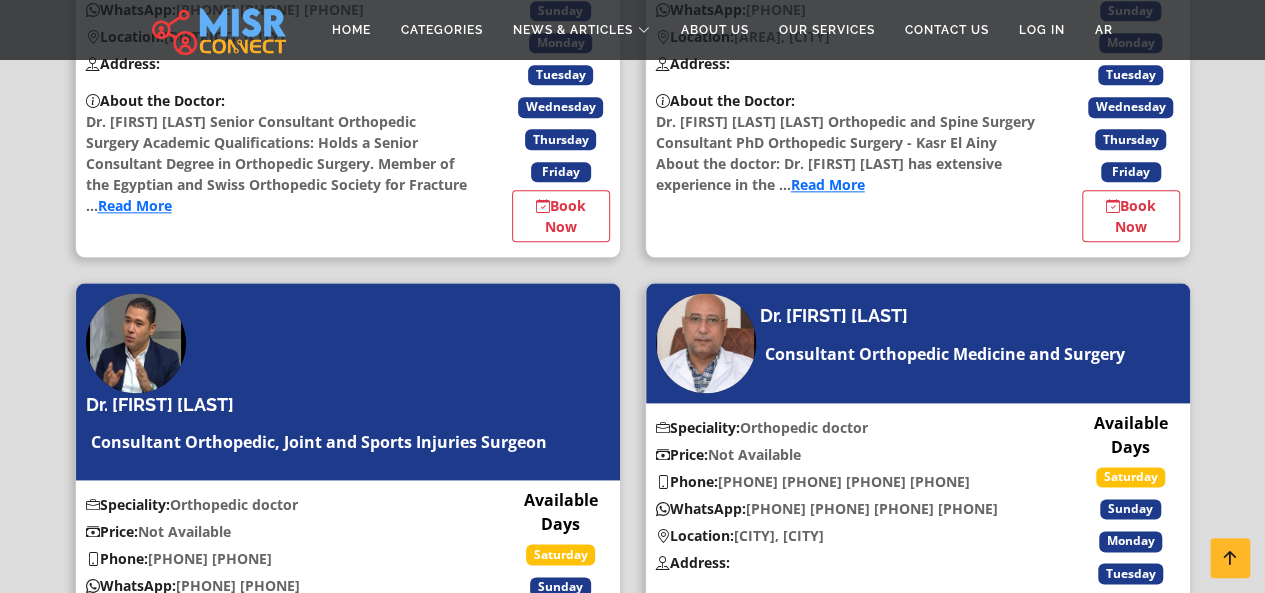 scroll, scrollTop: 1155, scrollLeft: 0, axis: vertical 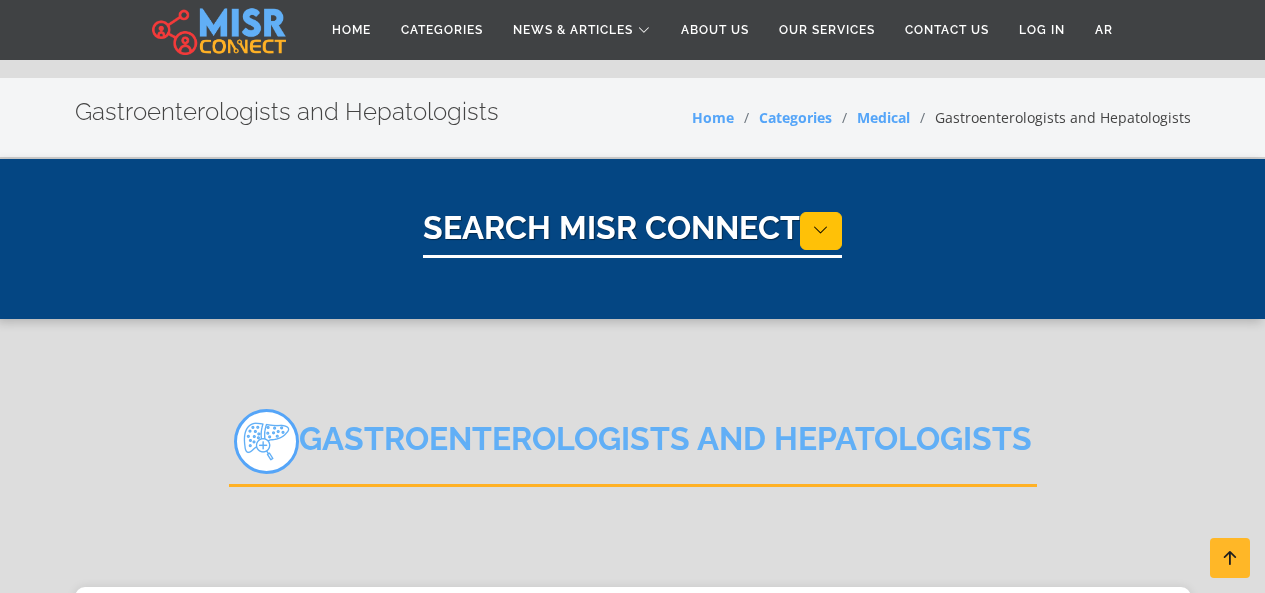 select on "*****" 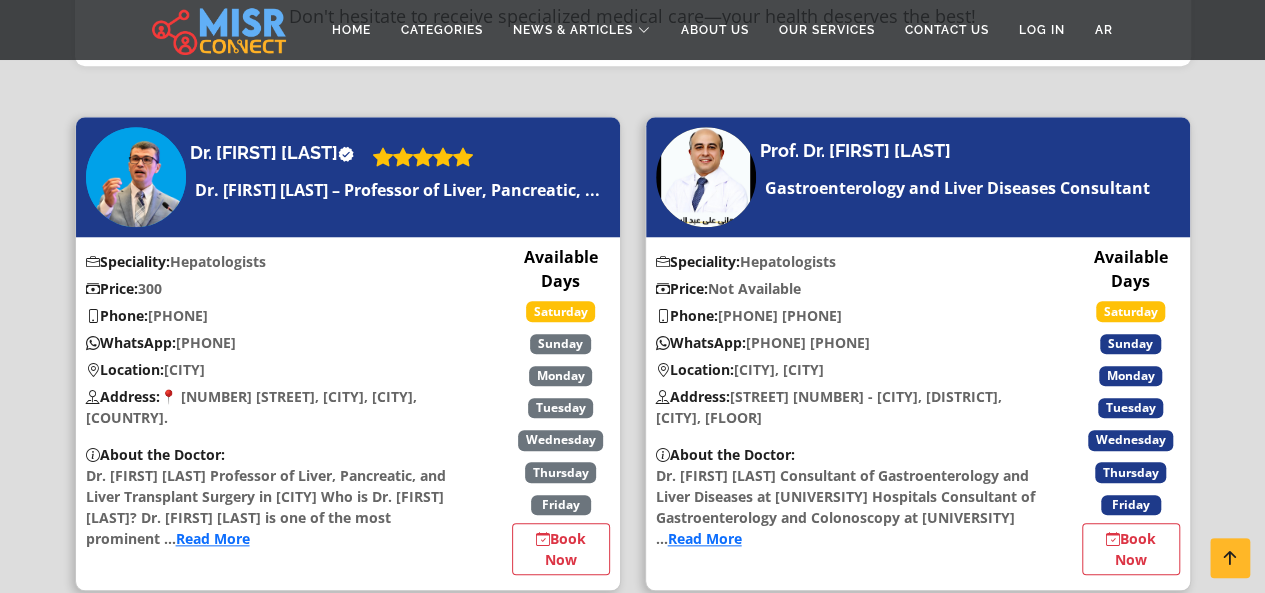 scroll, scrollTop: 846, scrollLeft: 0, axis: vertical 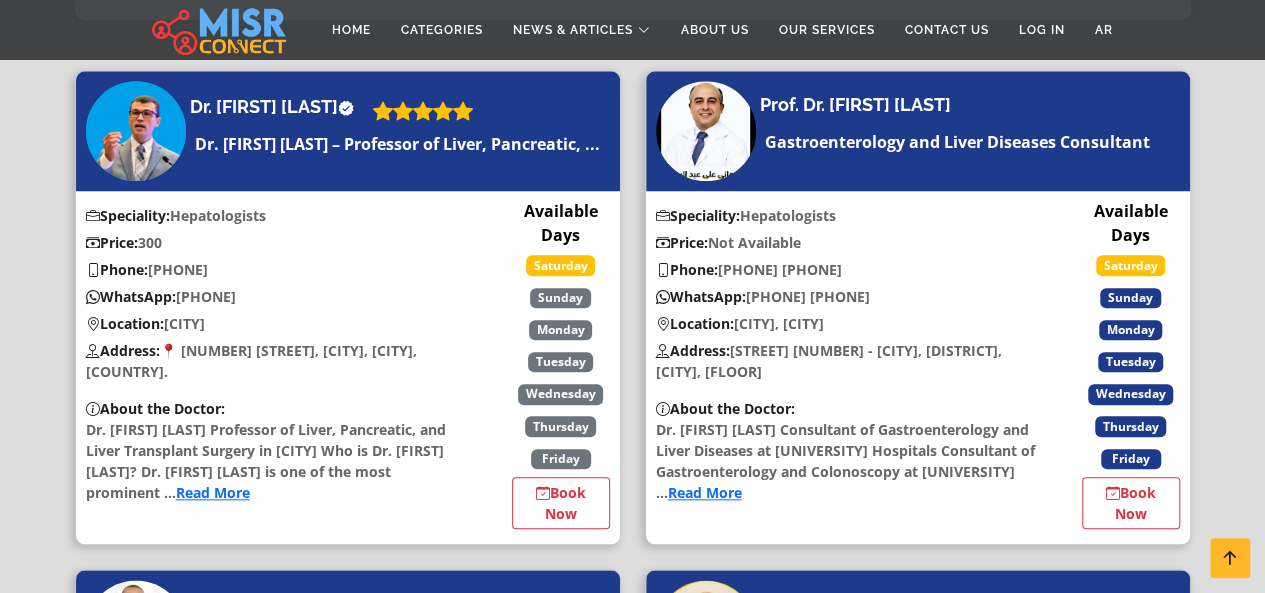 click on "**********" at bounding box center (632, 3867) 